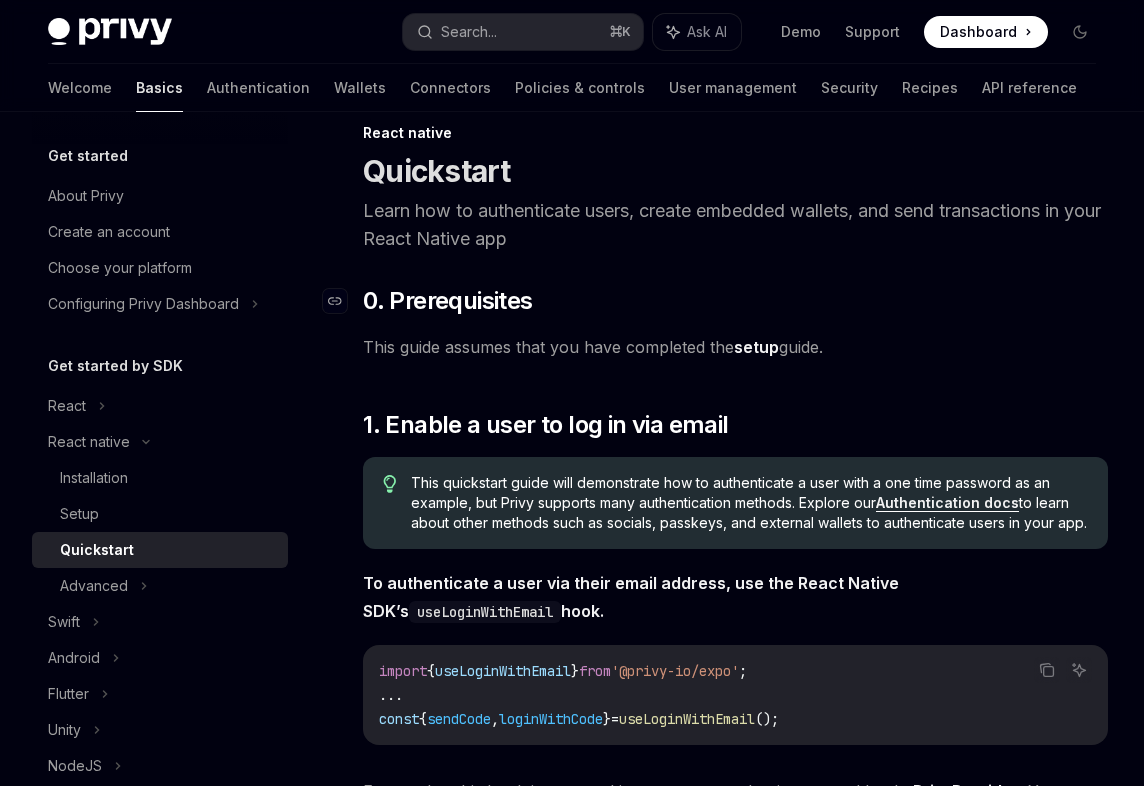 scroll, scrollTop: 86, scrollLeft: 0, axis: vertical 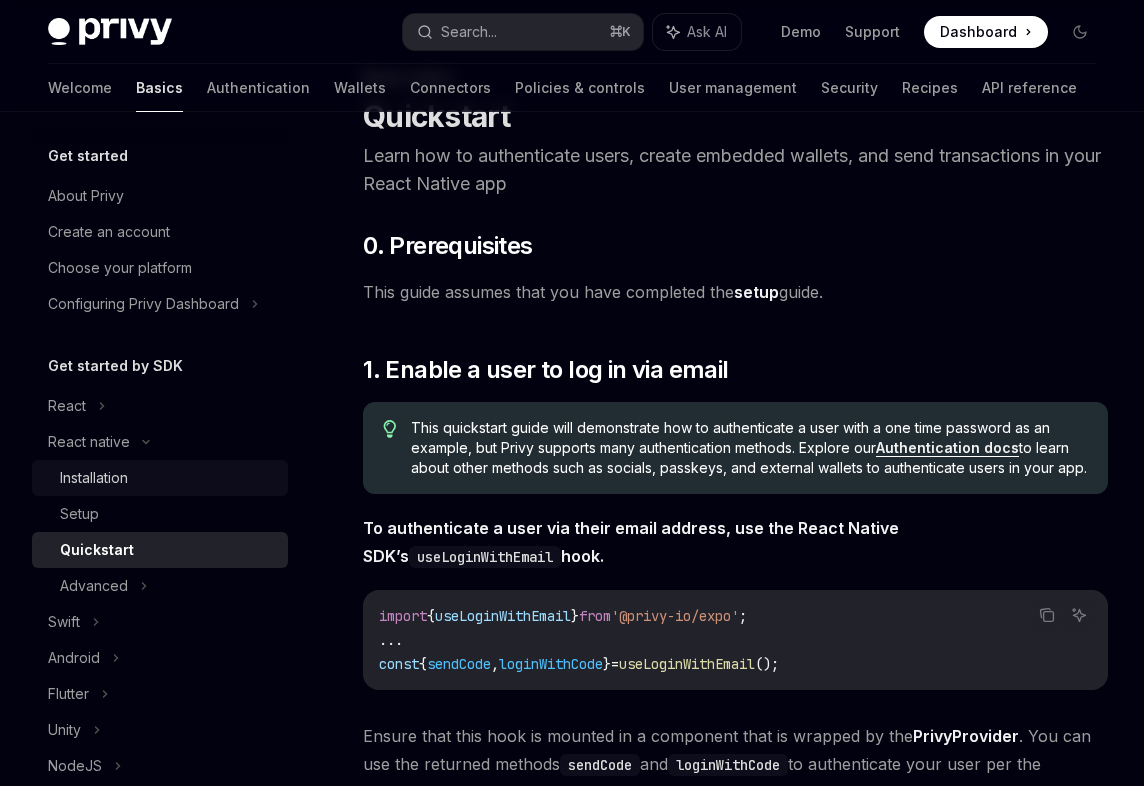 click on "Installation" at bounding box center [94, 478] 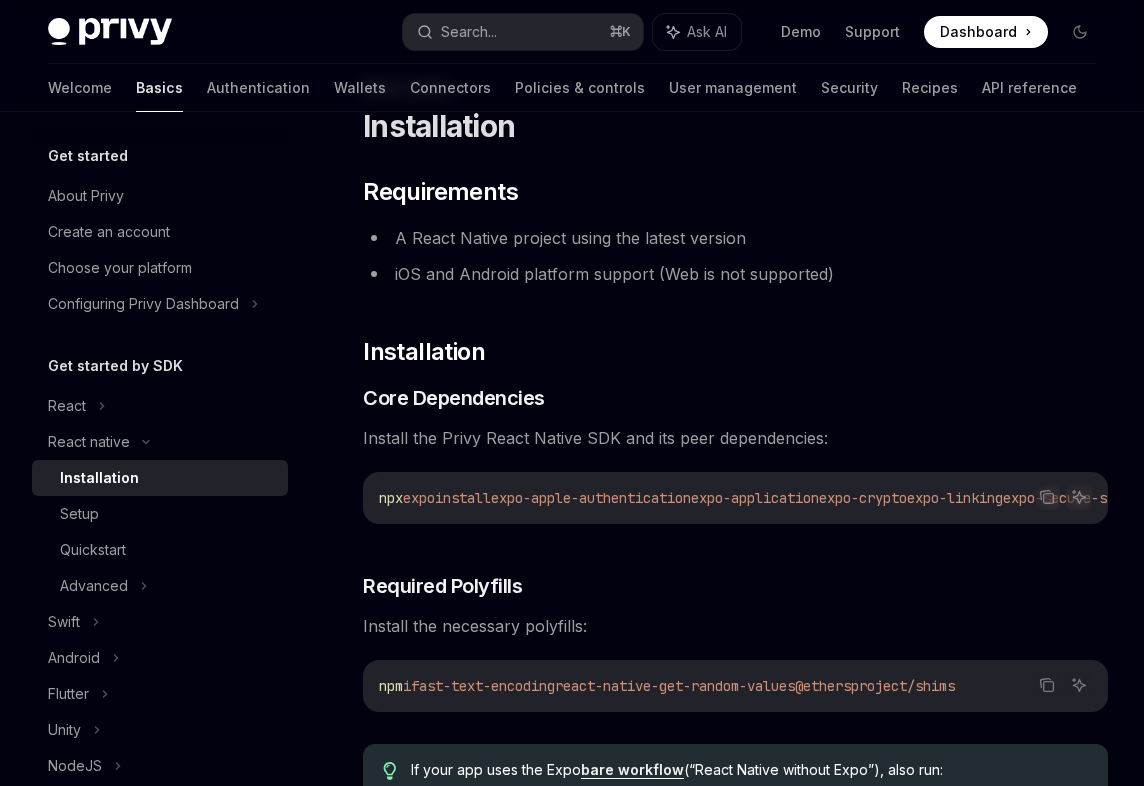 scroll, scrollTop: 78, scrollLeft: 0, axis: vertical 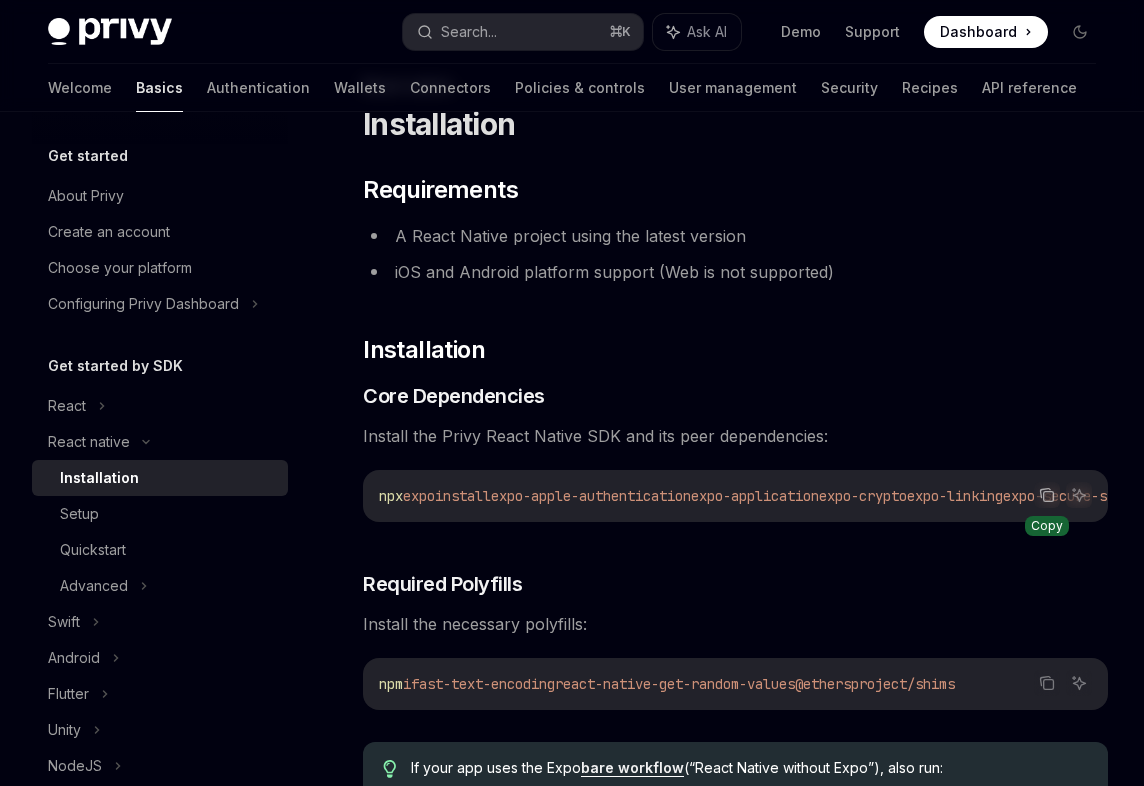 click 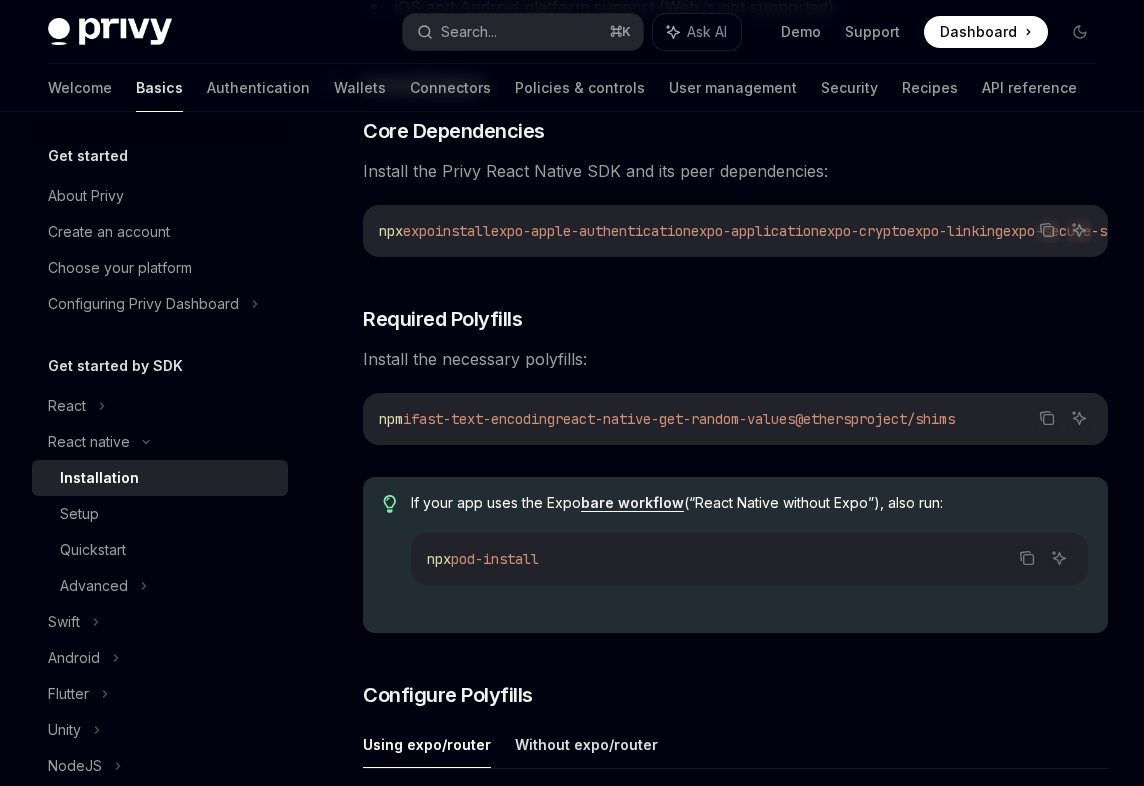 scroll, scrollTop: 462, scrollLeft: 0, axis: vertical 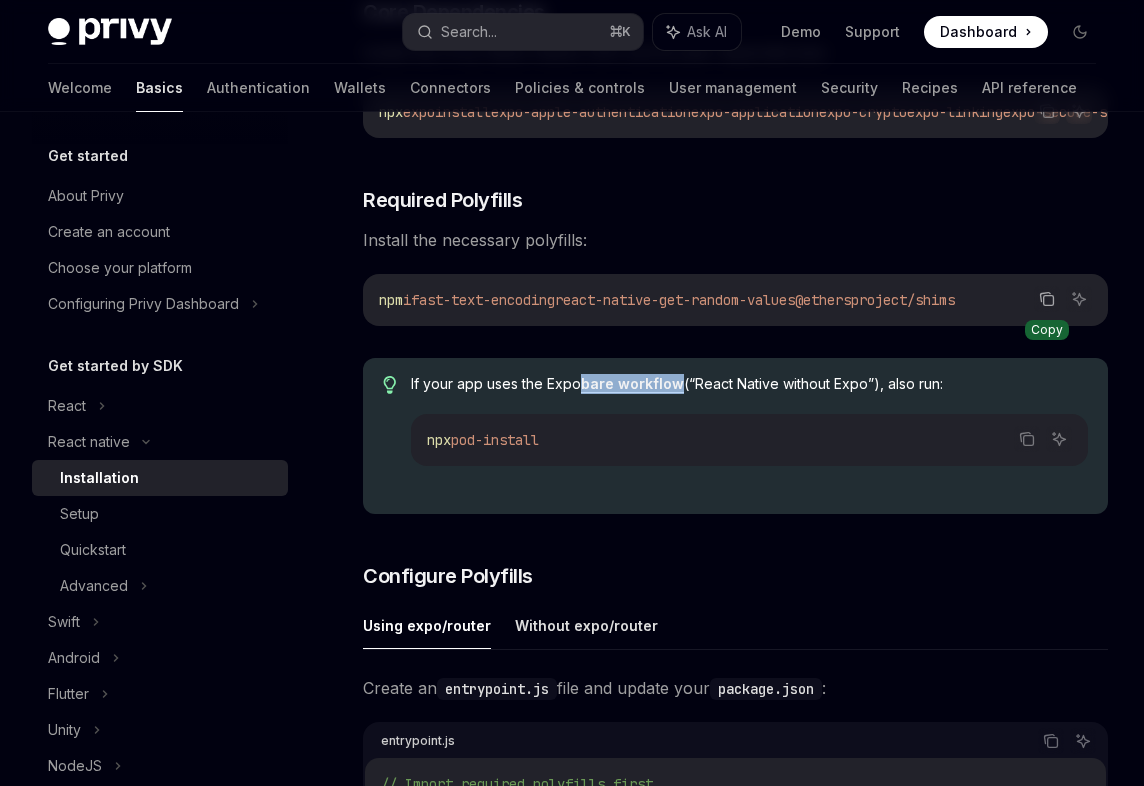 click 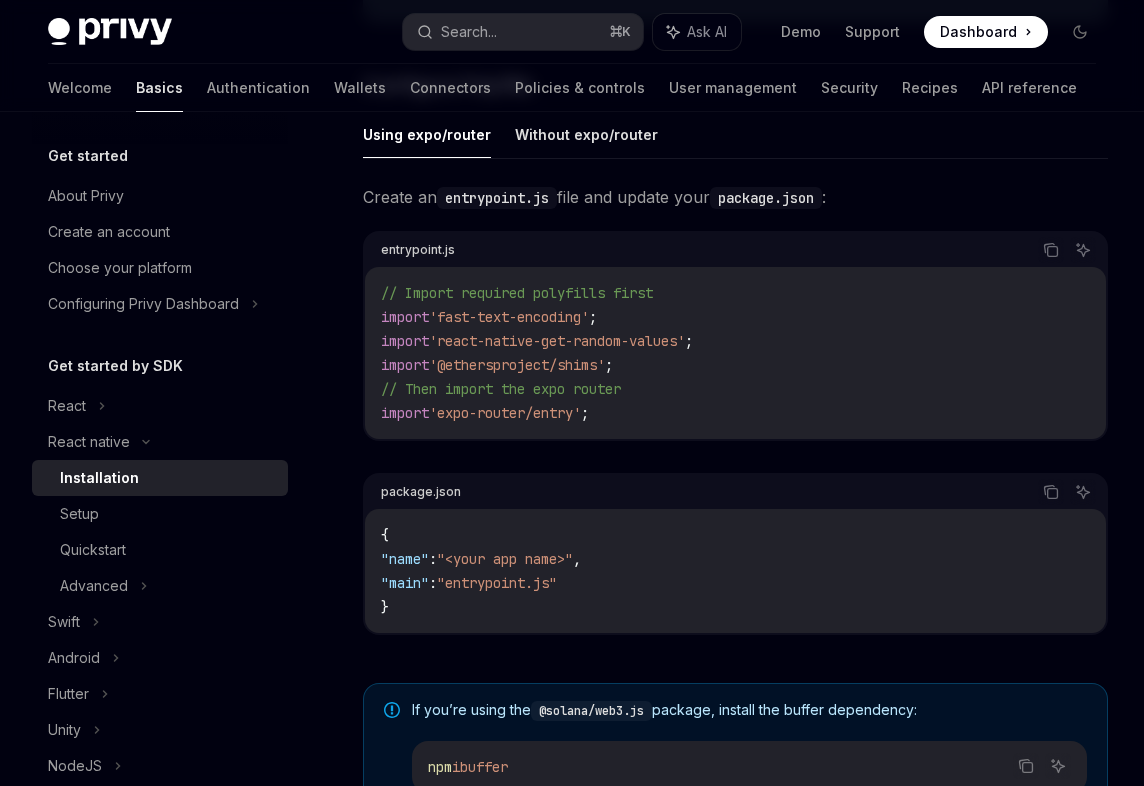 scroll, scrollTop: 954, scrollLeft: 0, axis: vertical 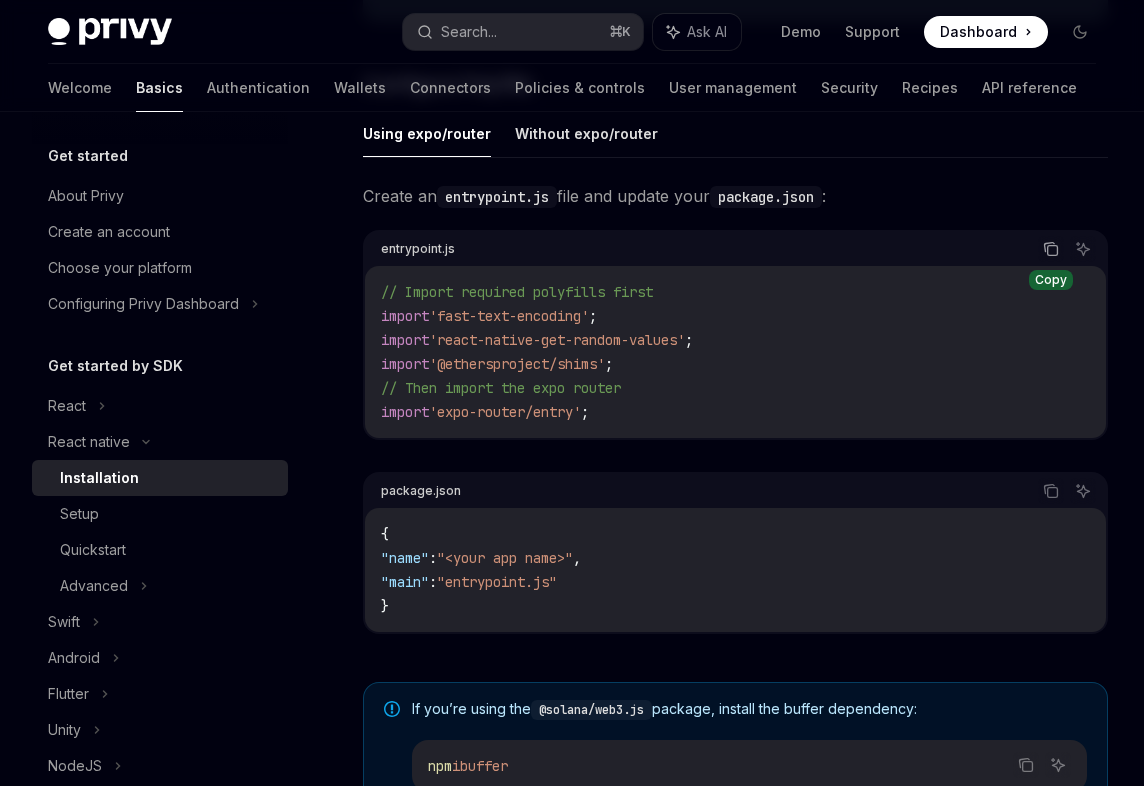 click 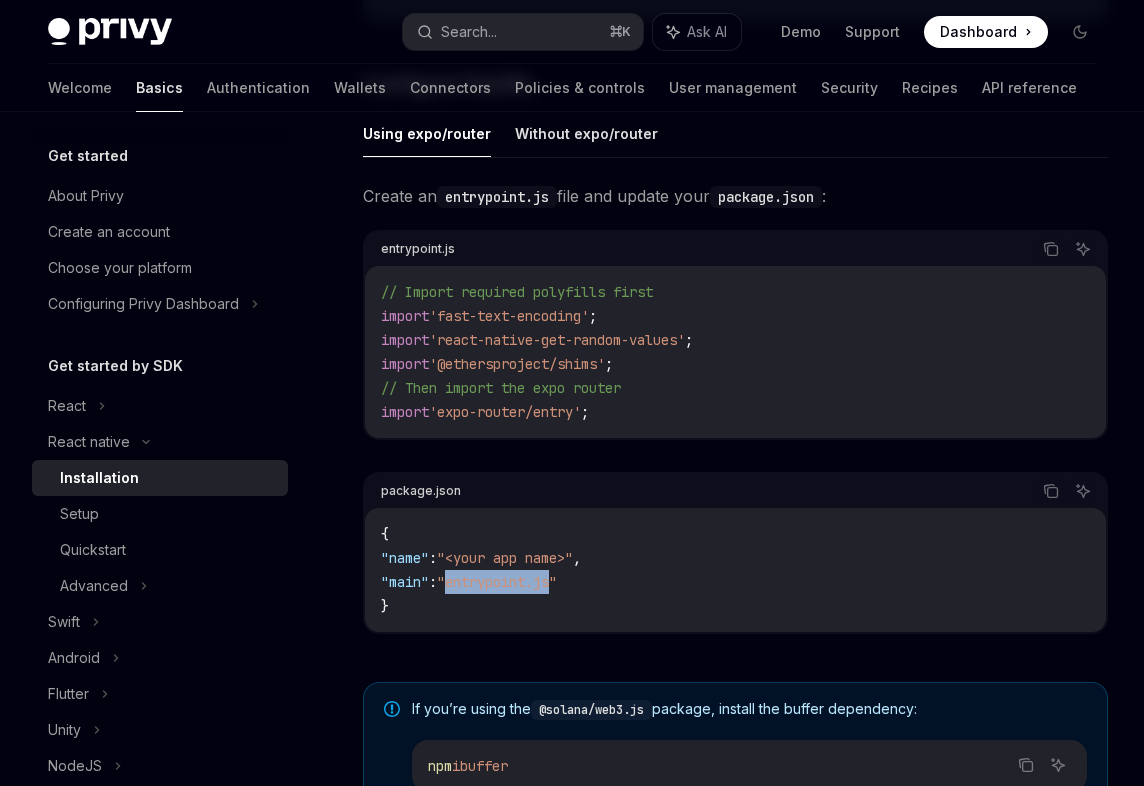 drag, startPoint x: 579, startPoint y: 592, endPoint x: 476, endPoint y: 592, distance: 103 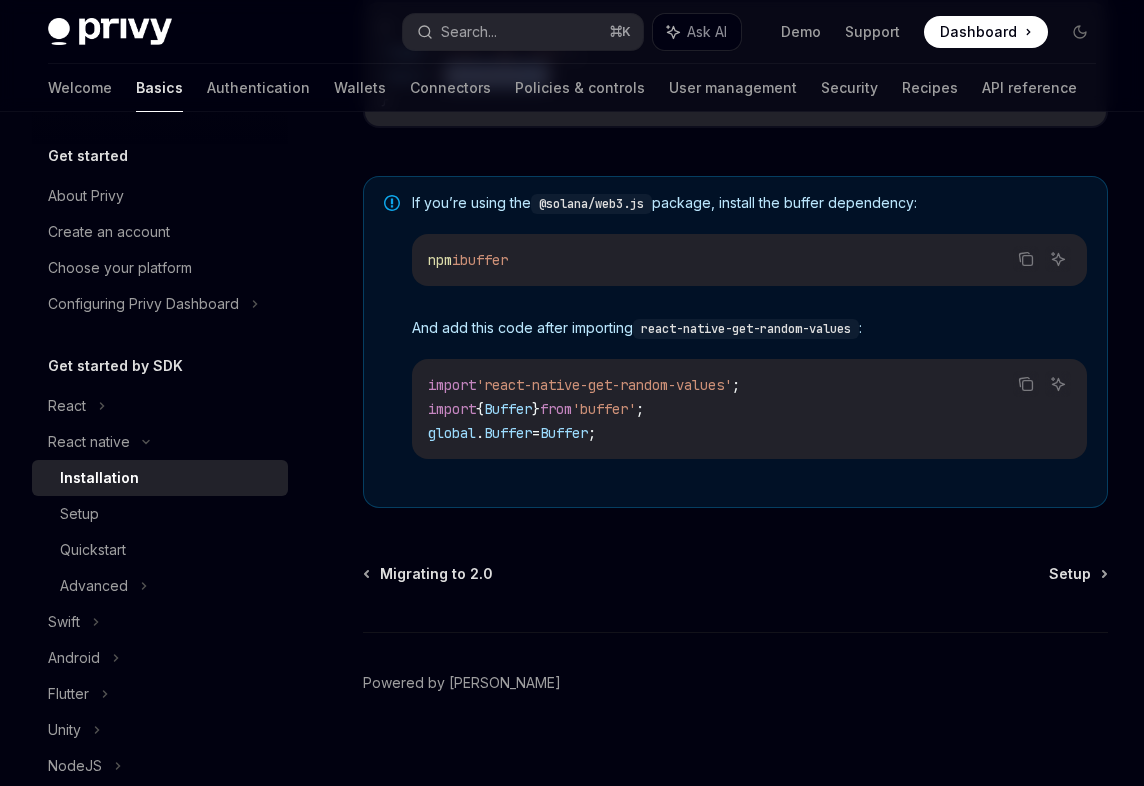 scroll, scrollTop: 1486, scrollLeft: 0, axis: vertical 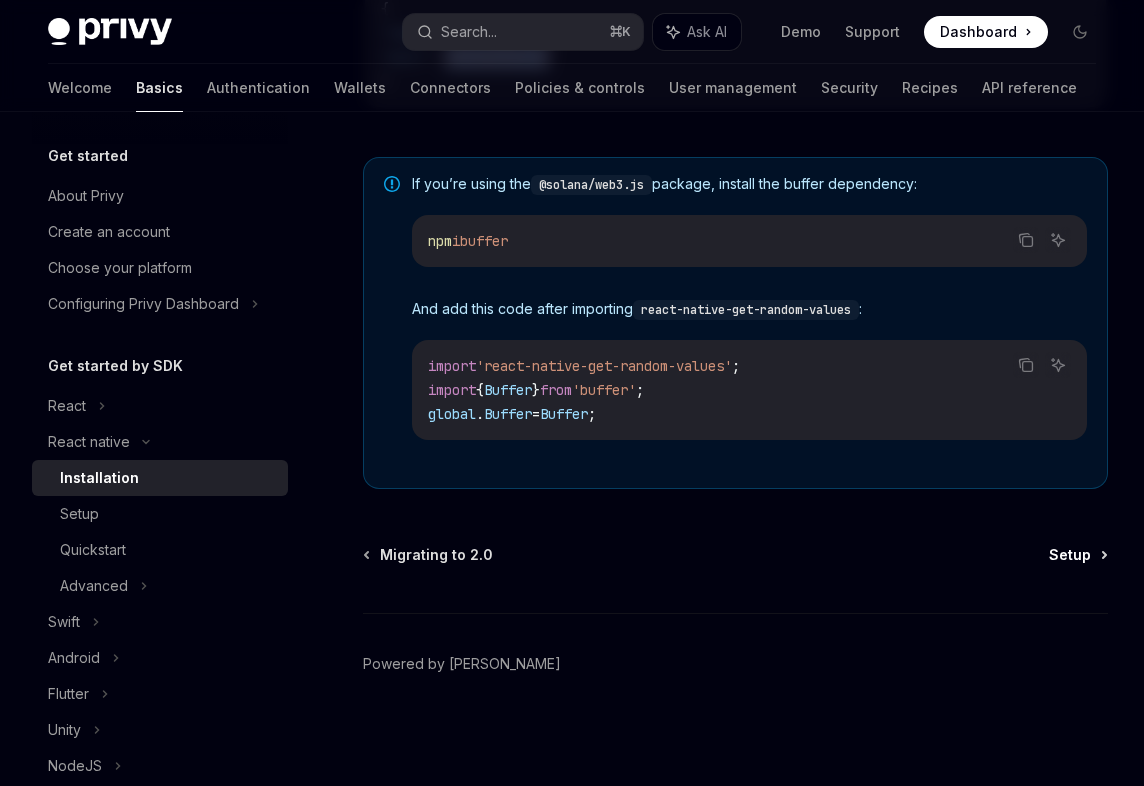 click on "Setup" at bounding box center (1070, 555) 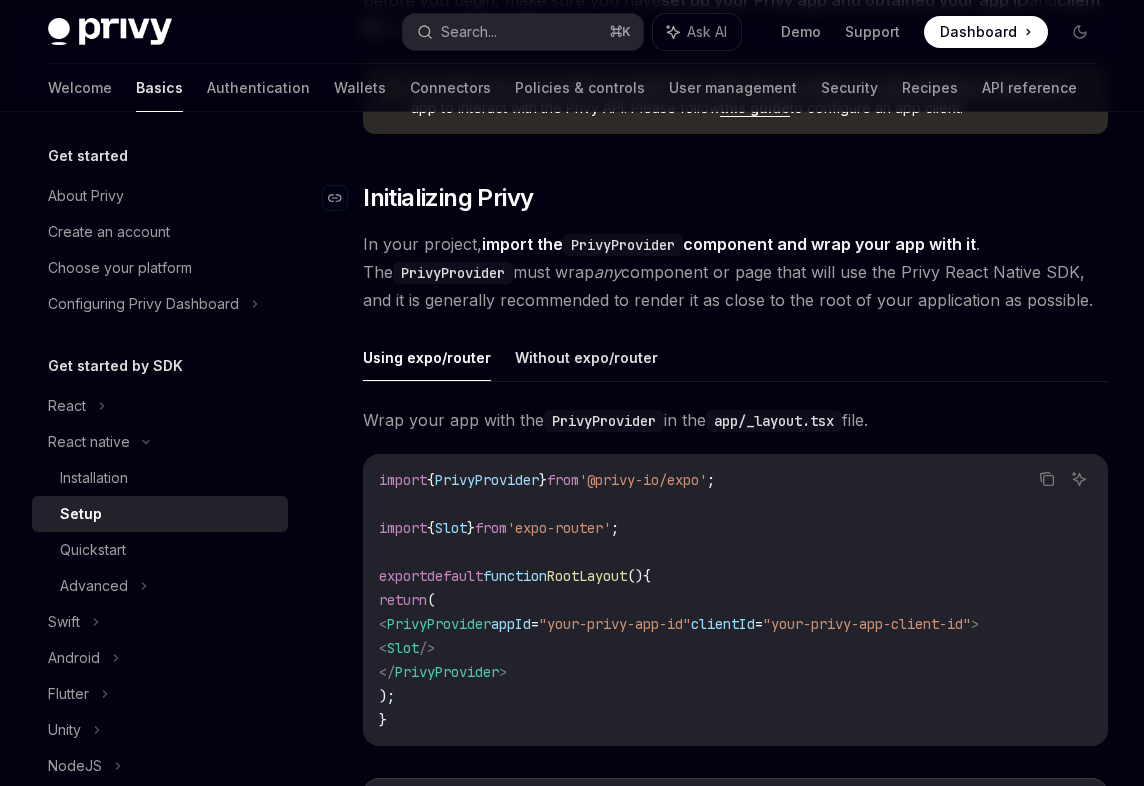 scroll, scrollTop: 378, scrollLeft: 0, axis: vertical 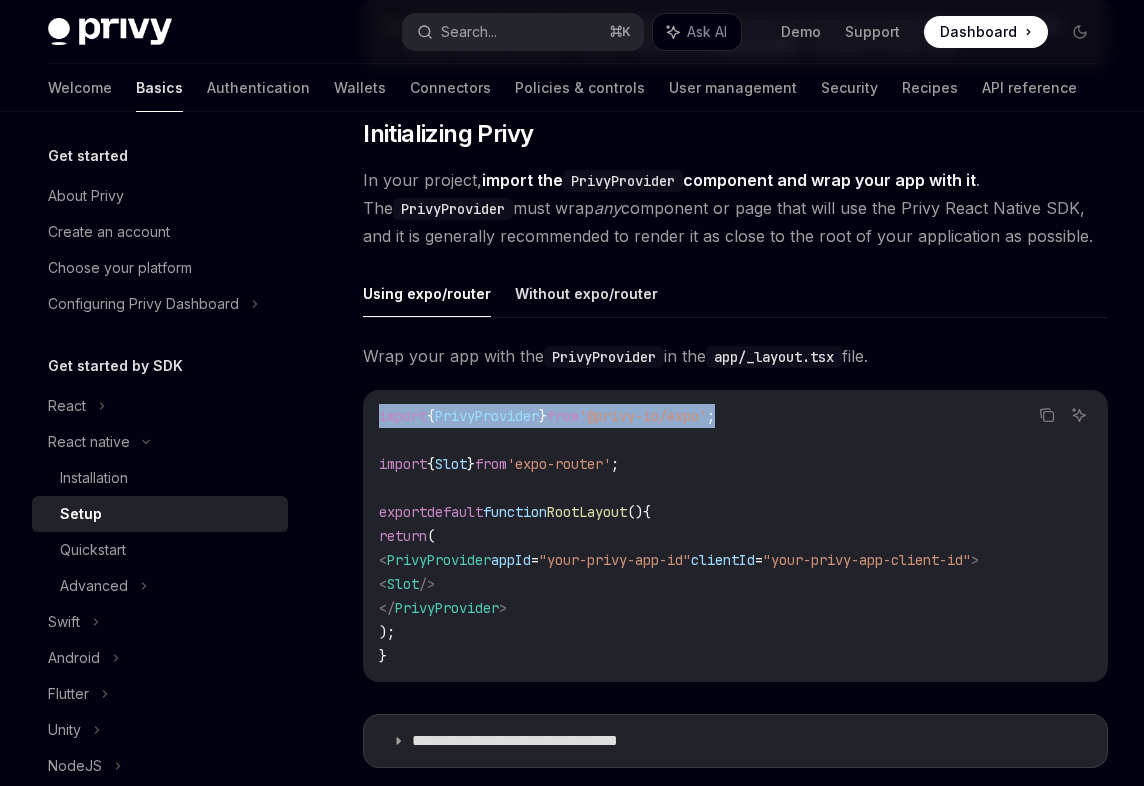 drag, startPoint x: 377, startPoint y: 418, endPoint x: 789, endPoint y: 414, distance: 412.0194 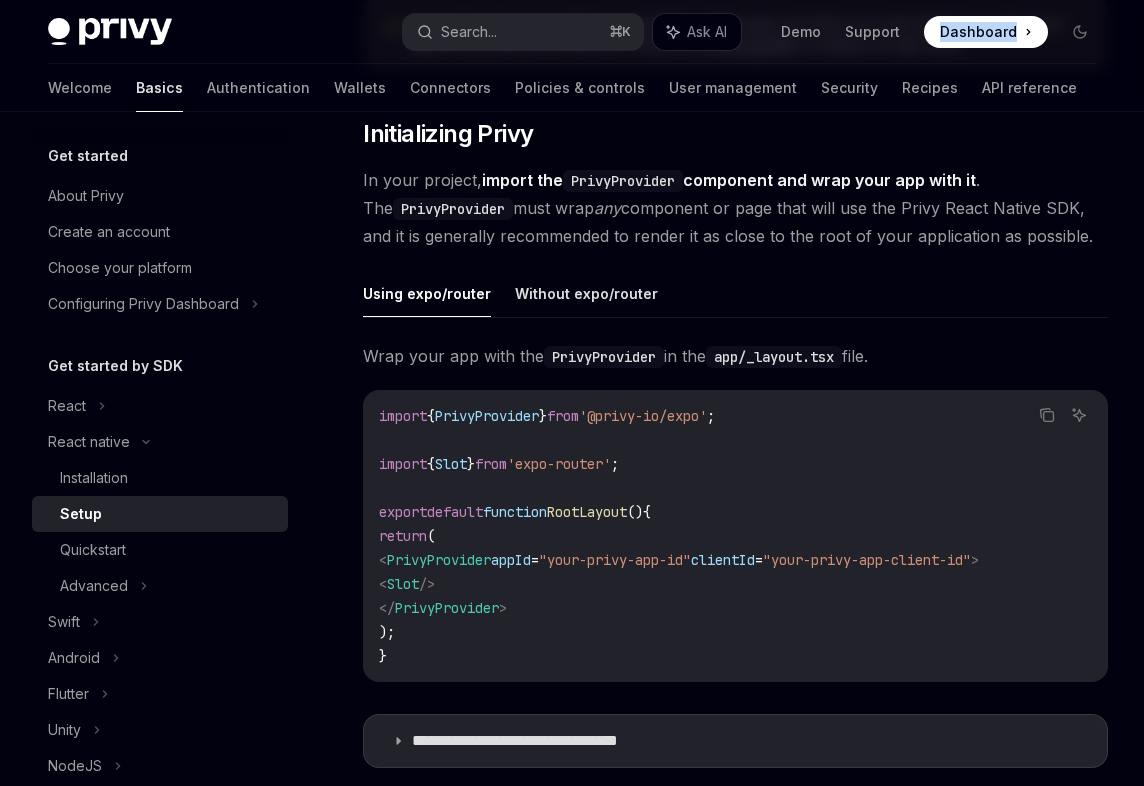 scroll, scrollTop: 434, scrollLeft: 0, axis: vertical 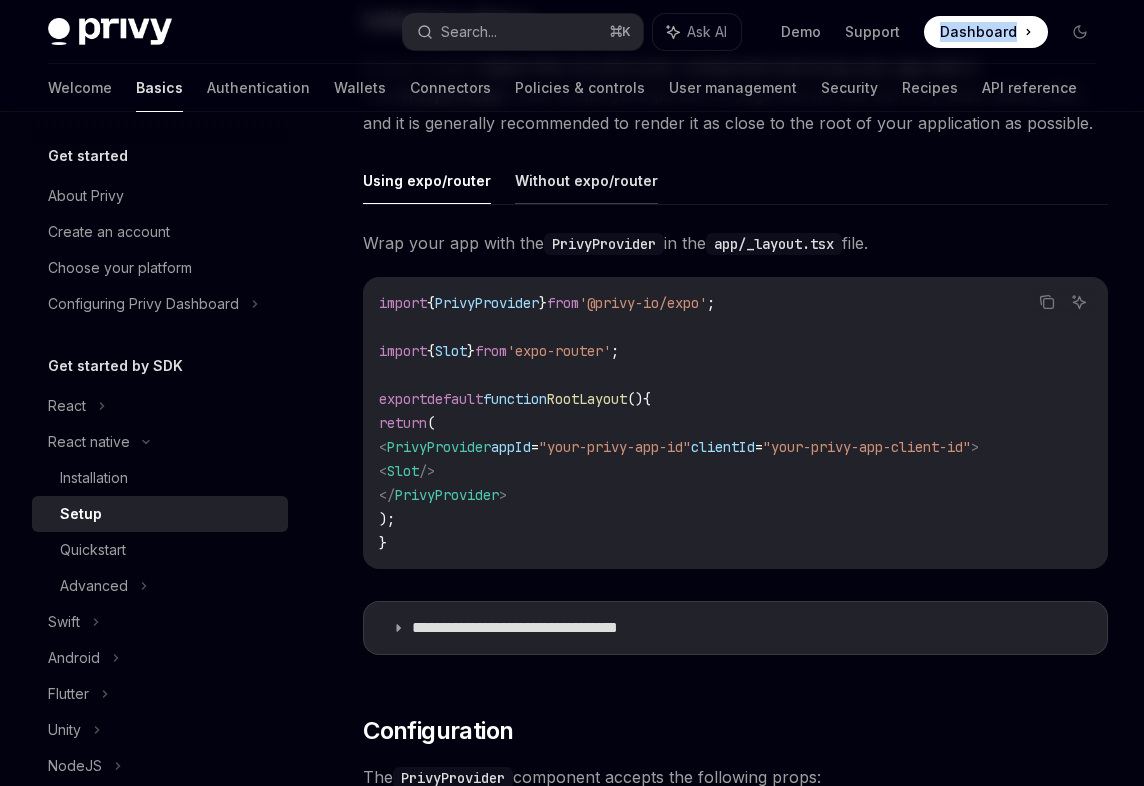 click on "Without expo/router" at bounding box center [586, 180] 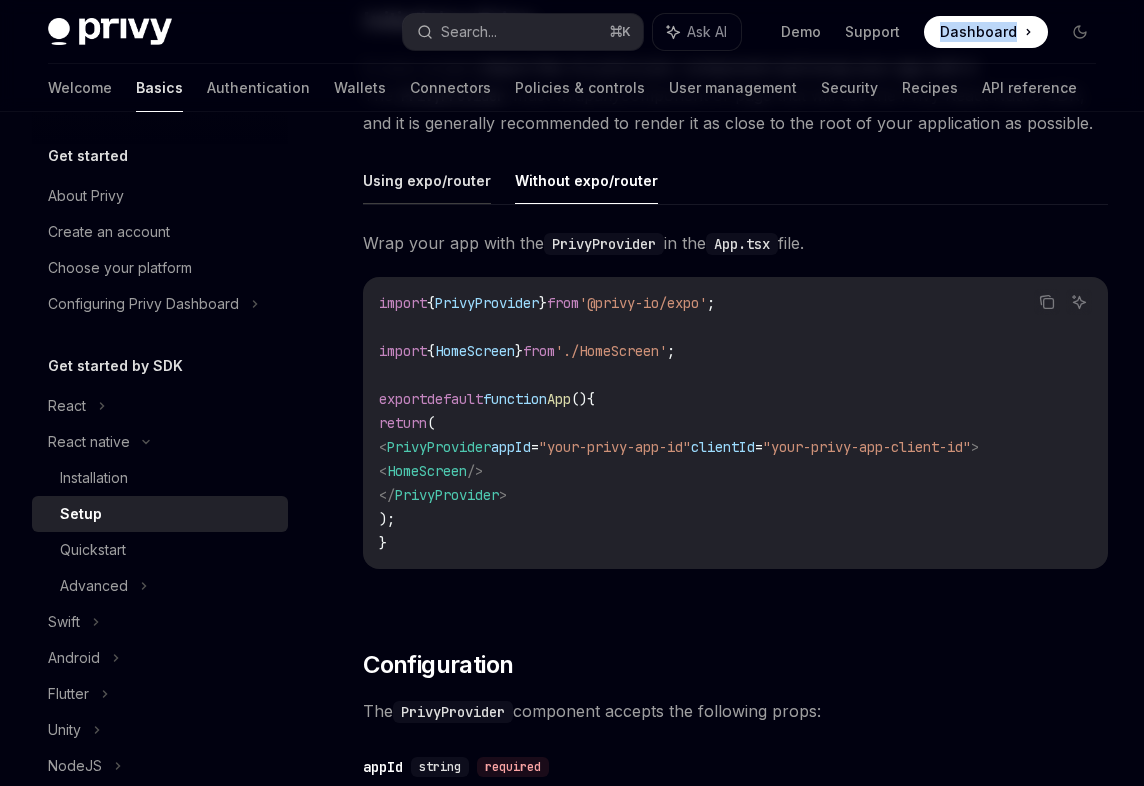 click on "Using expo/router" at bounding box center (427, 180) 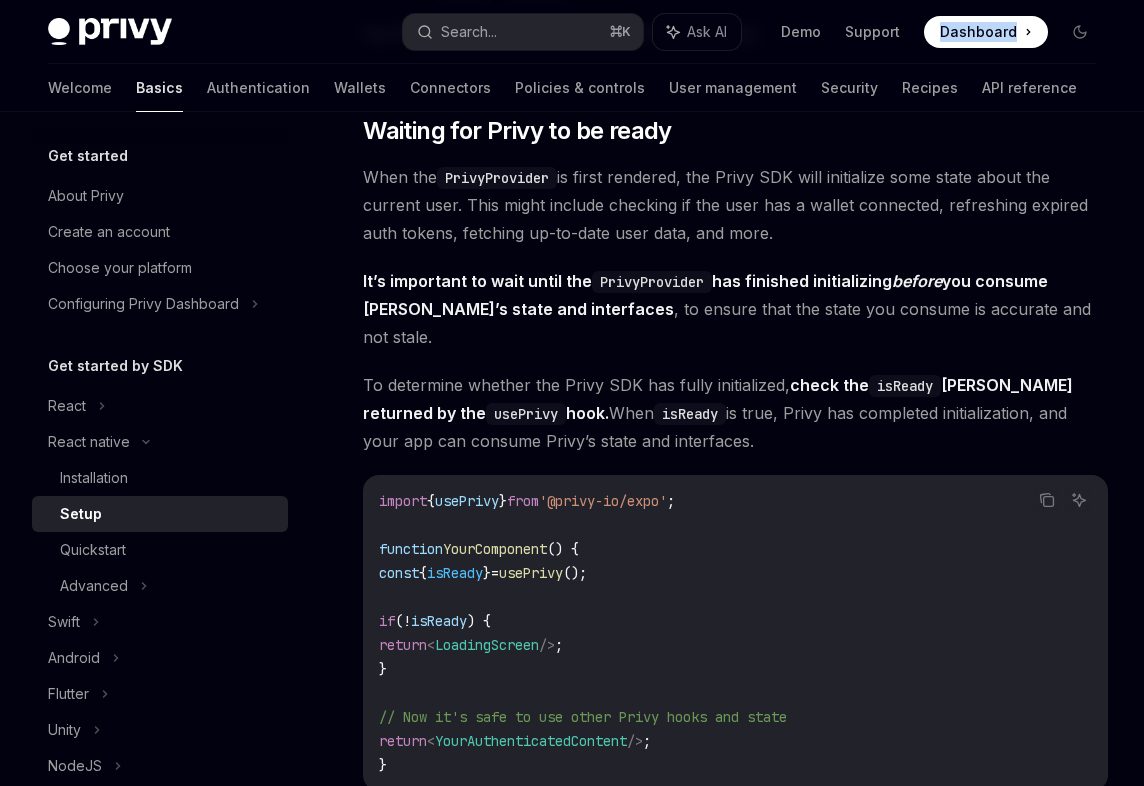 scroll, scrollTop: 1437, scrollLeft: 0, axis: vertical 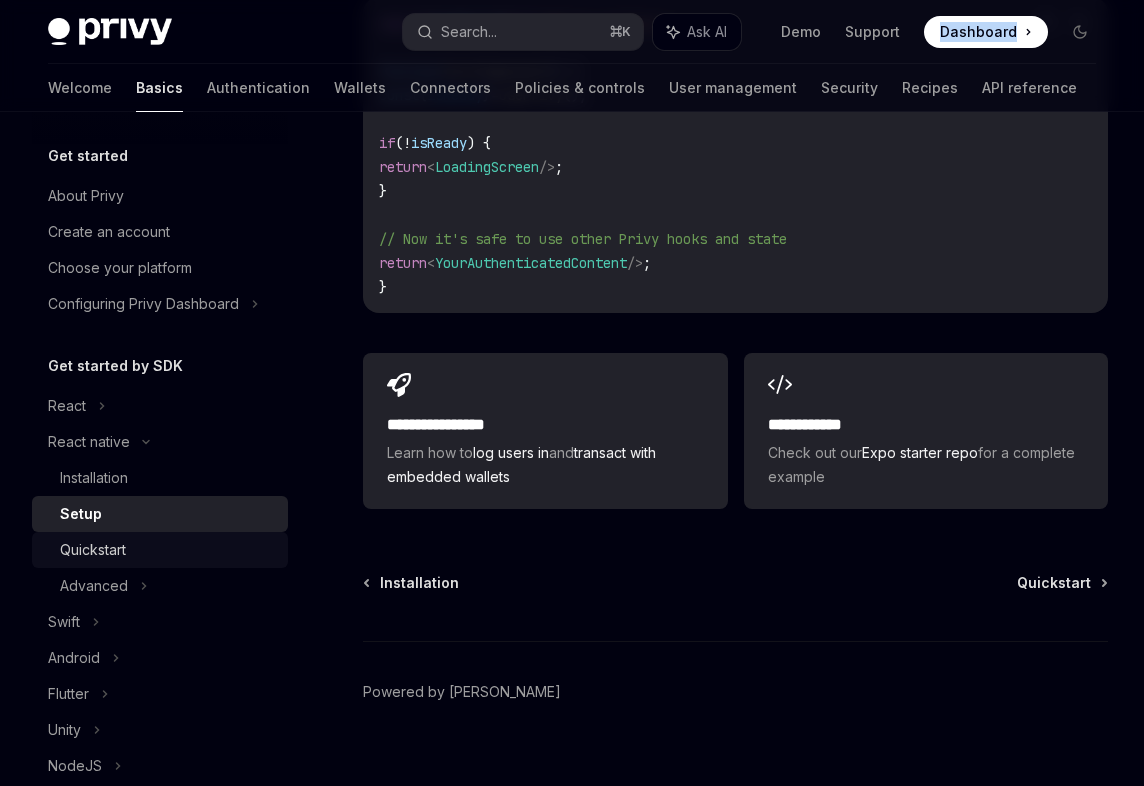 click on "Quickstart" at bounding box center (168, 550) 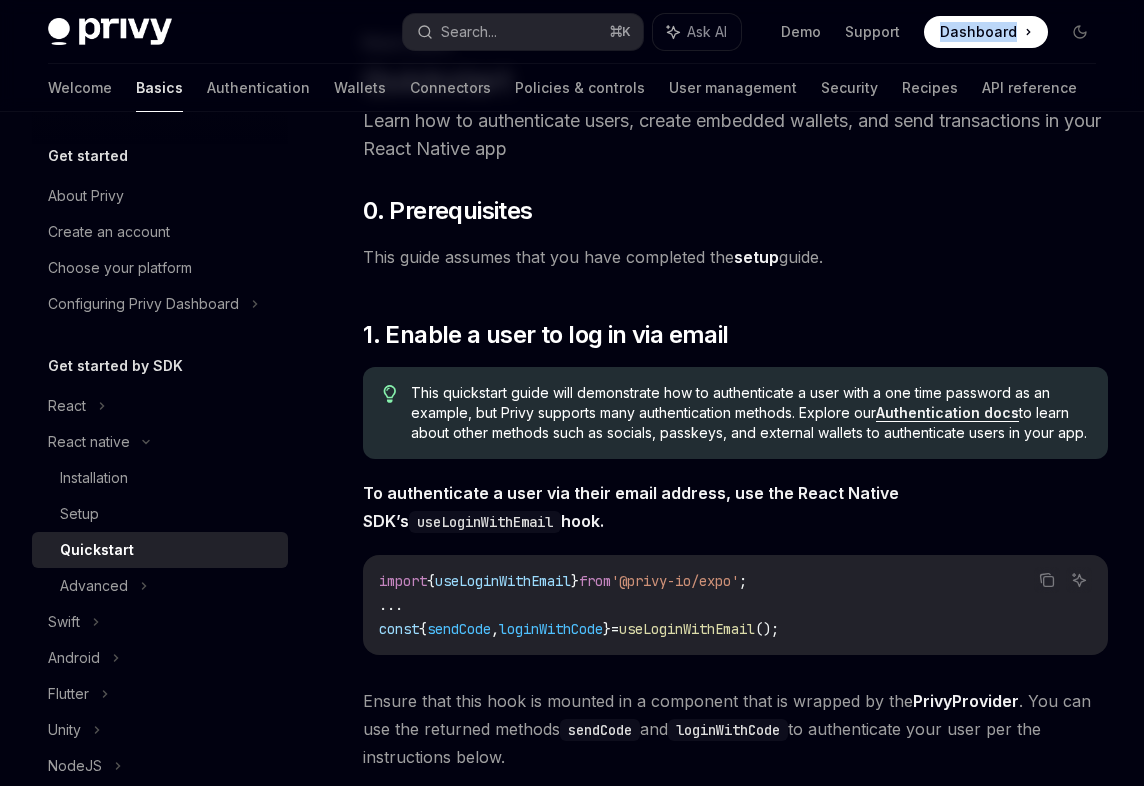 scroll, scrollTop: 267, scrollLeft: 0, axis: vertical 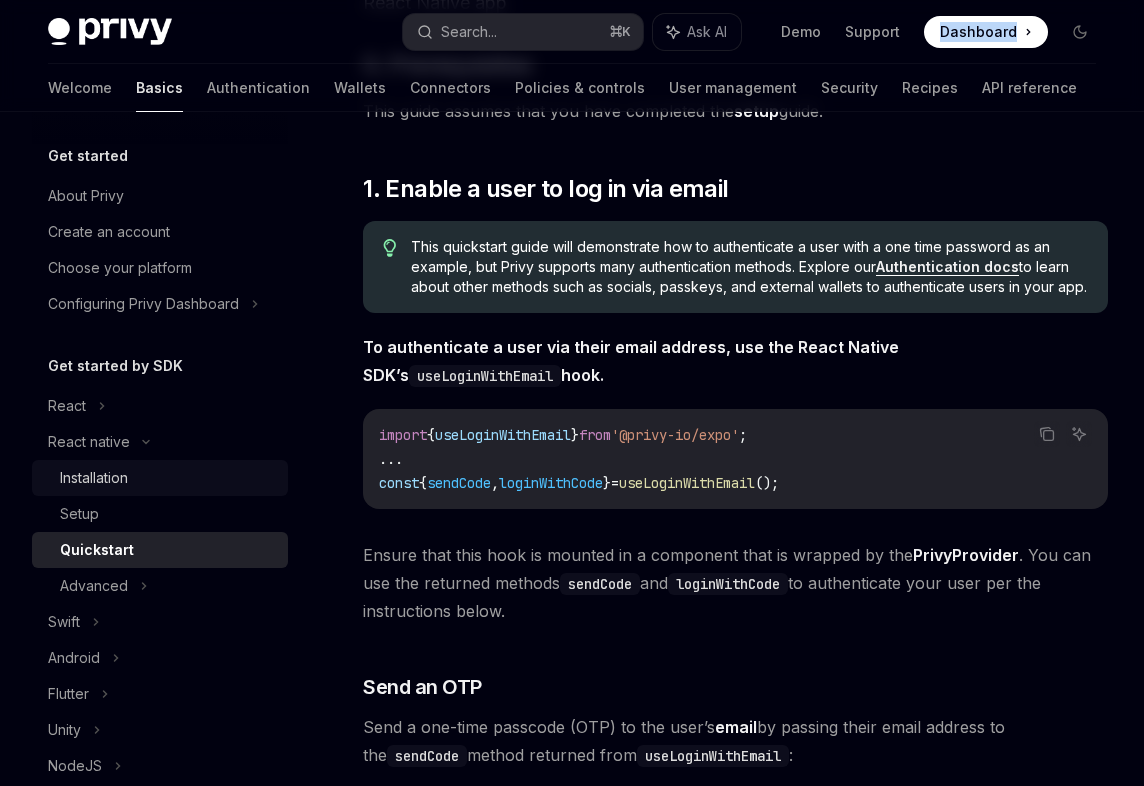 click on "Installation" at bounding box center (168, 478) 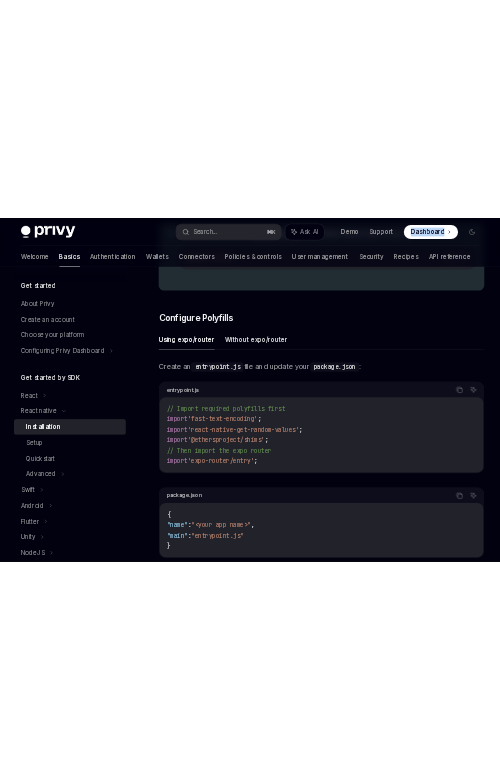 scroll, scrollTop: 823, scrollLeft: 0, axis: vertical 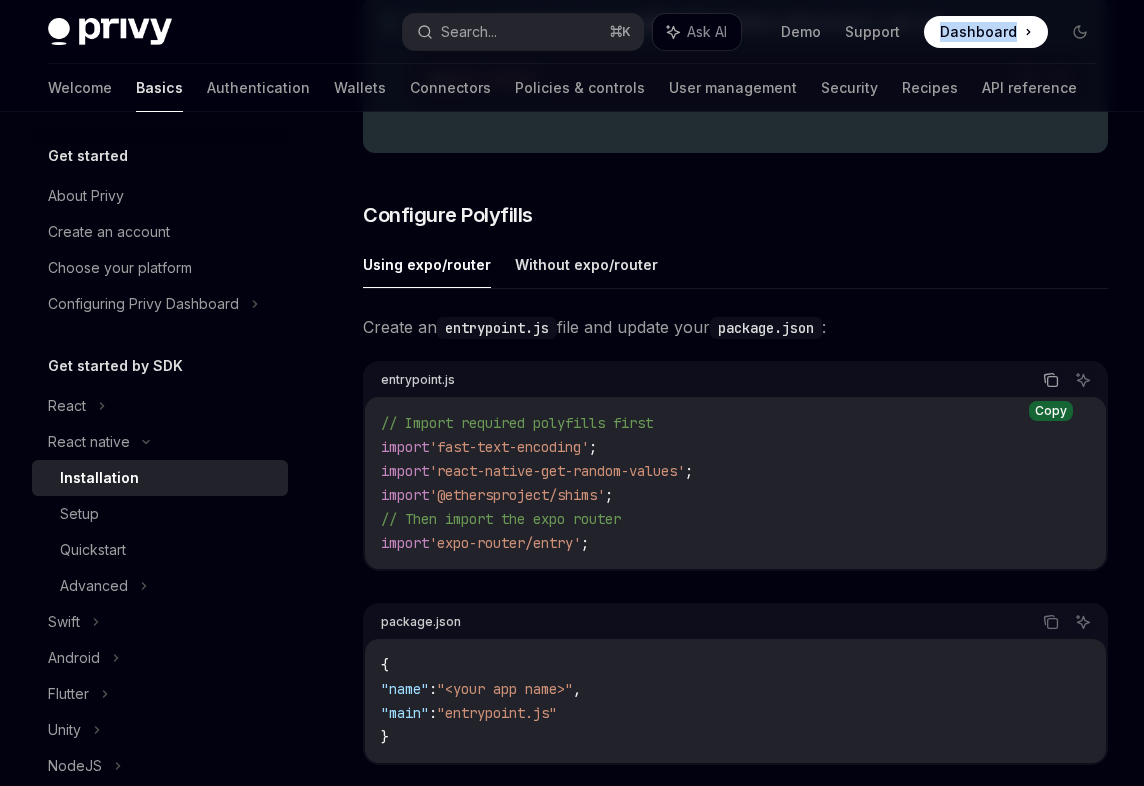 click 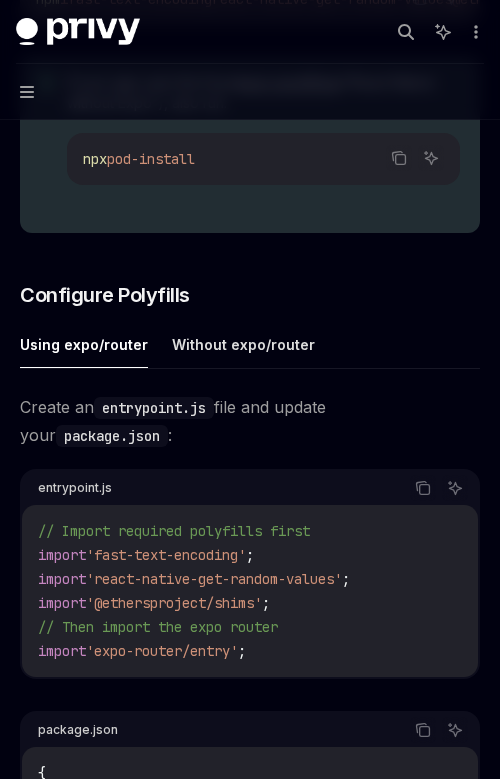 type on "*" 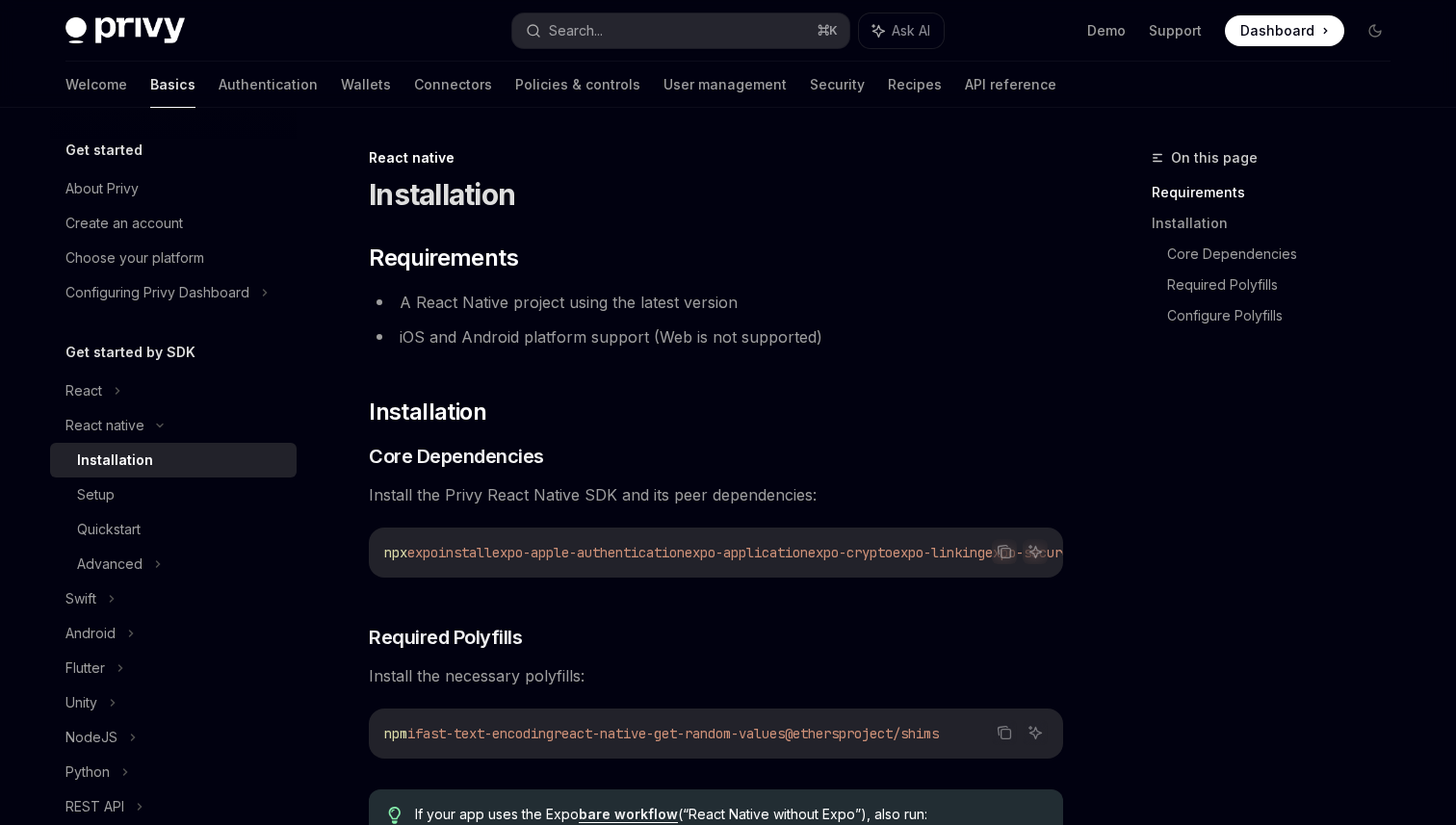 scroll, scrollTop: 0, scrollLeft: 0, axis: both 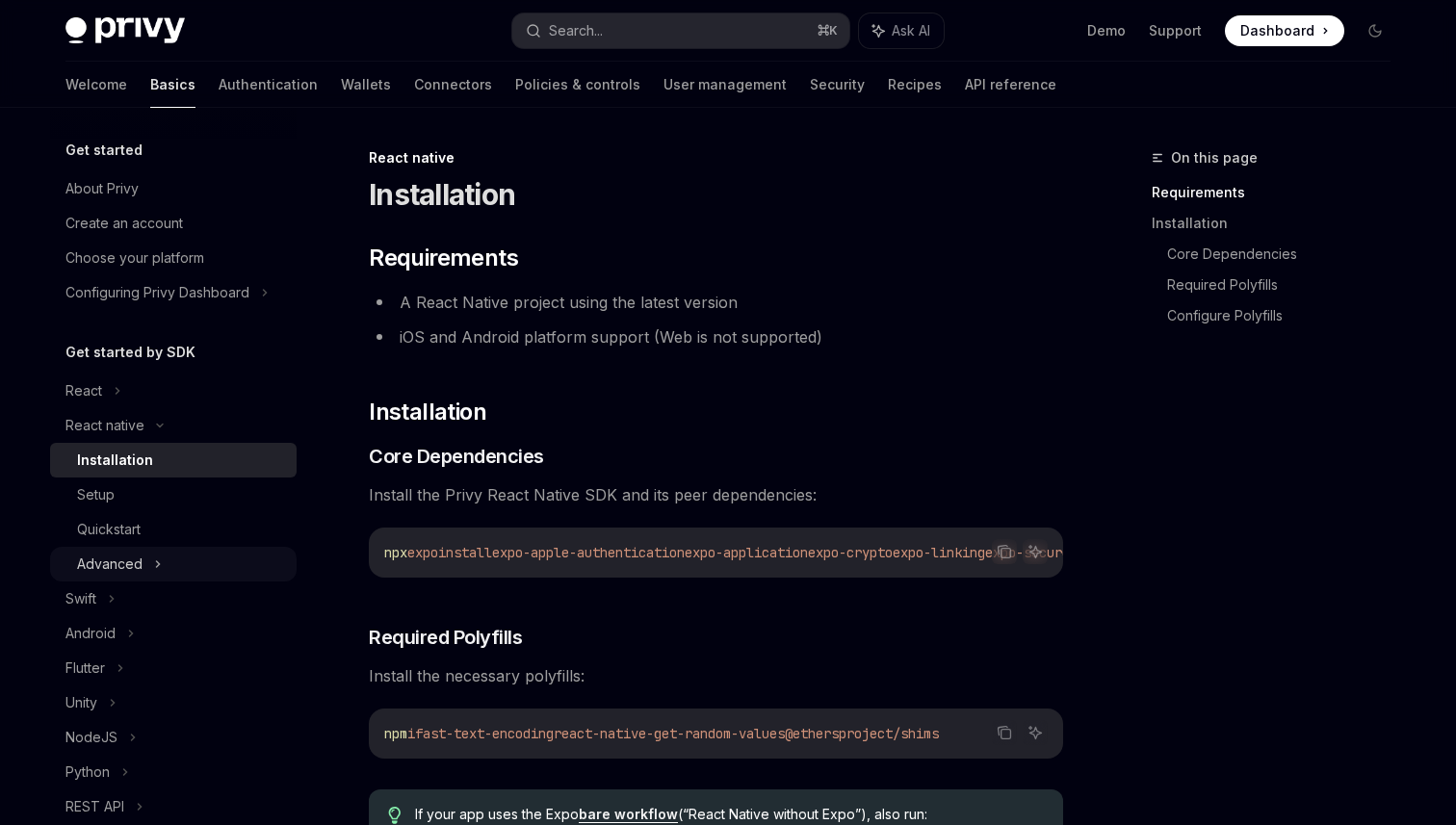 click on "Advanced" at bounding box center [173, 564] 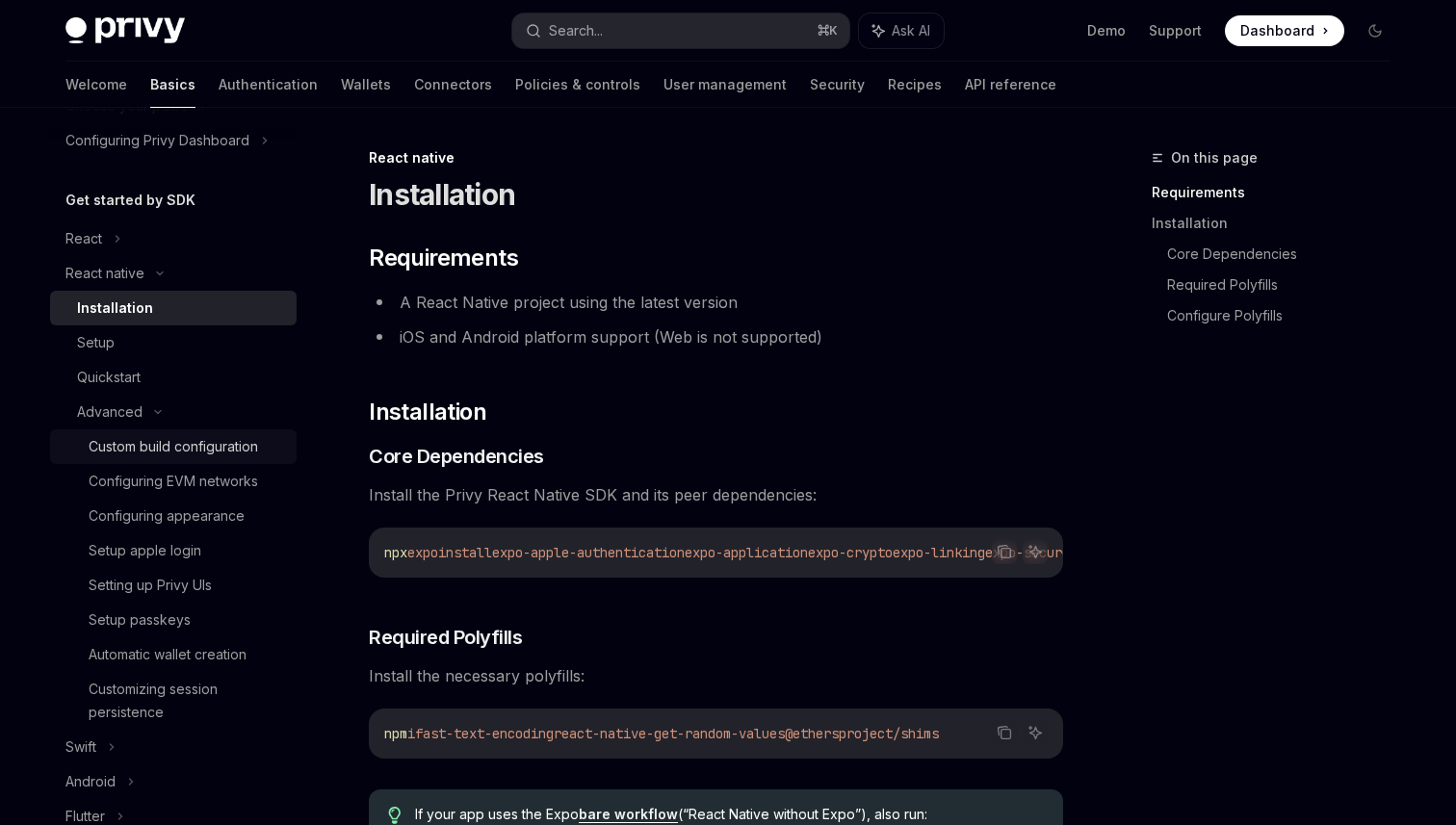scroll, scrollTop: 160, scrollLeft: 0, axis: vertical 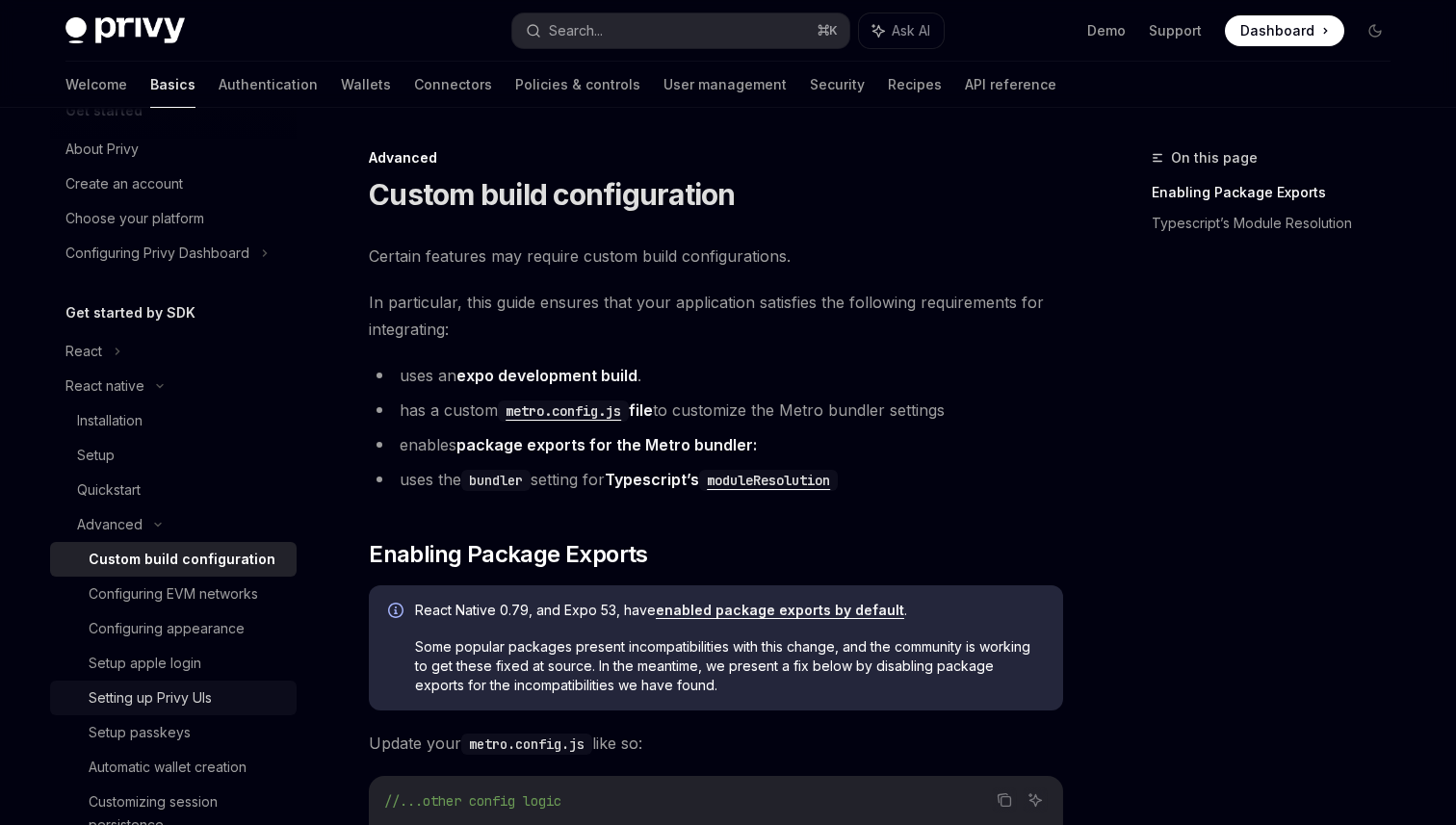 click on "Setting up Privy UIs" at bounding box center [150, 698] 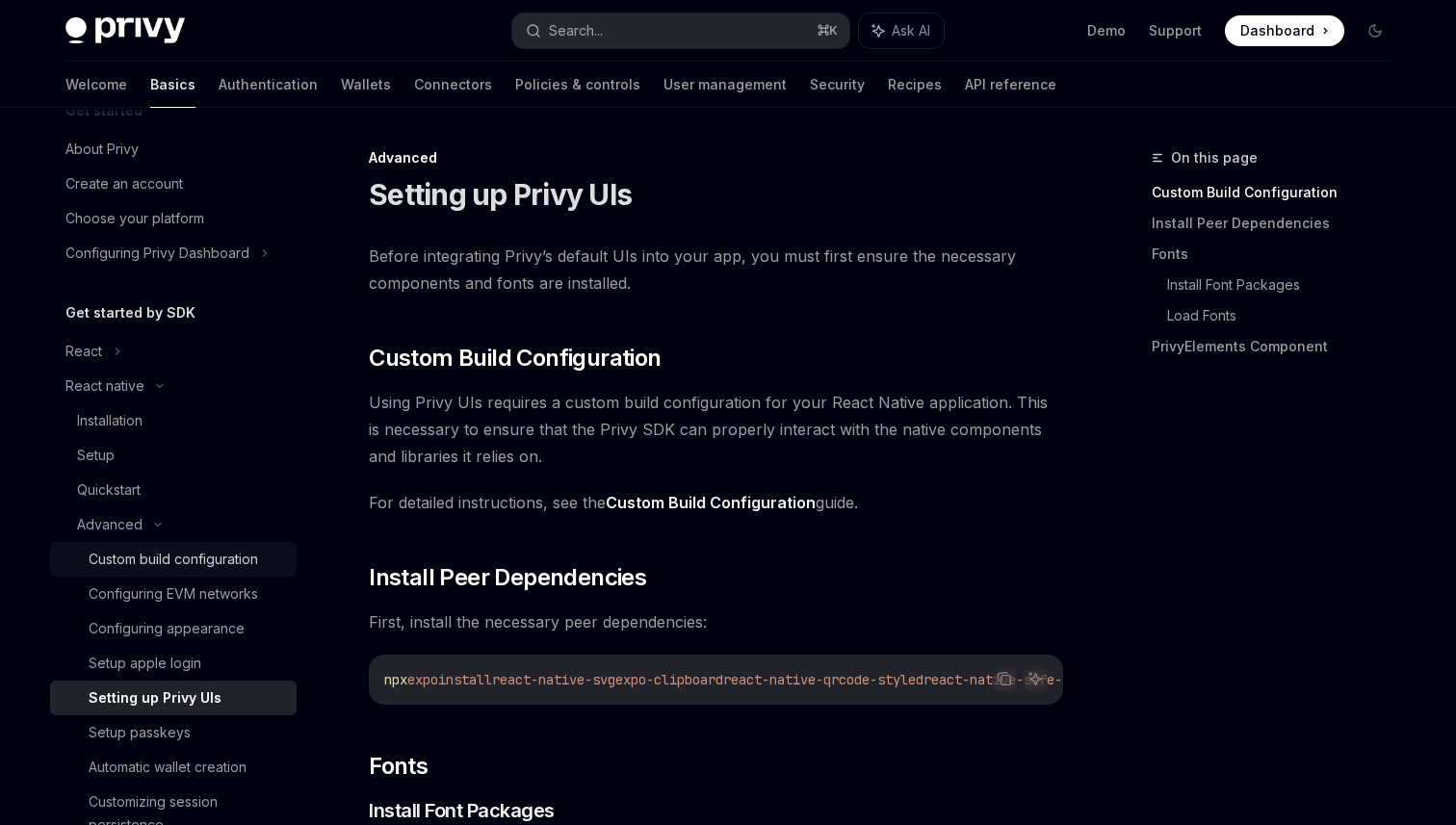 click on "Custom build configuration" at bounding box center (173, 559) 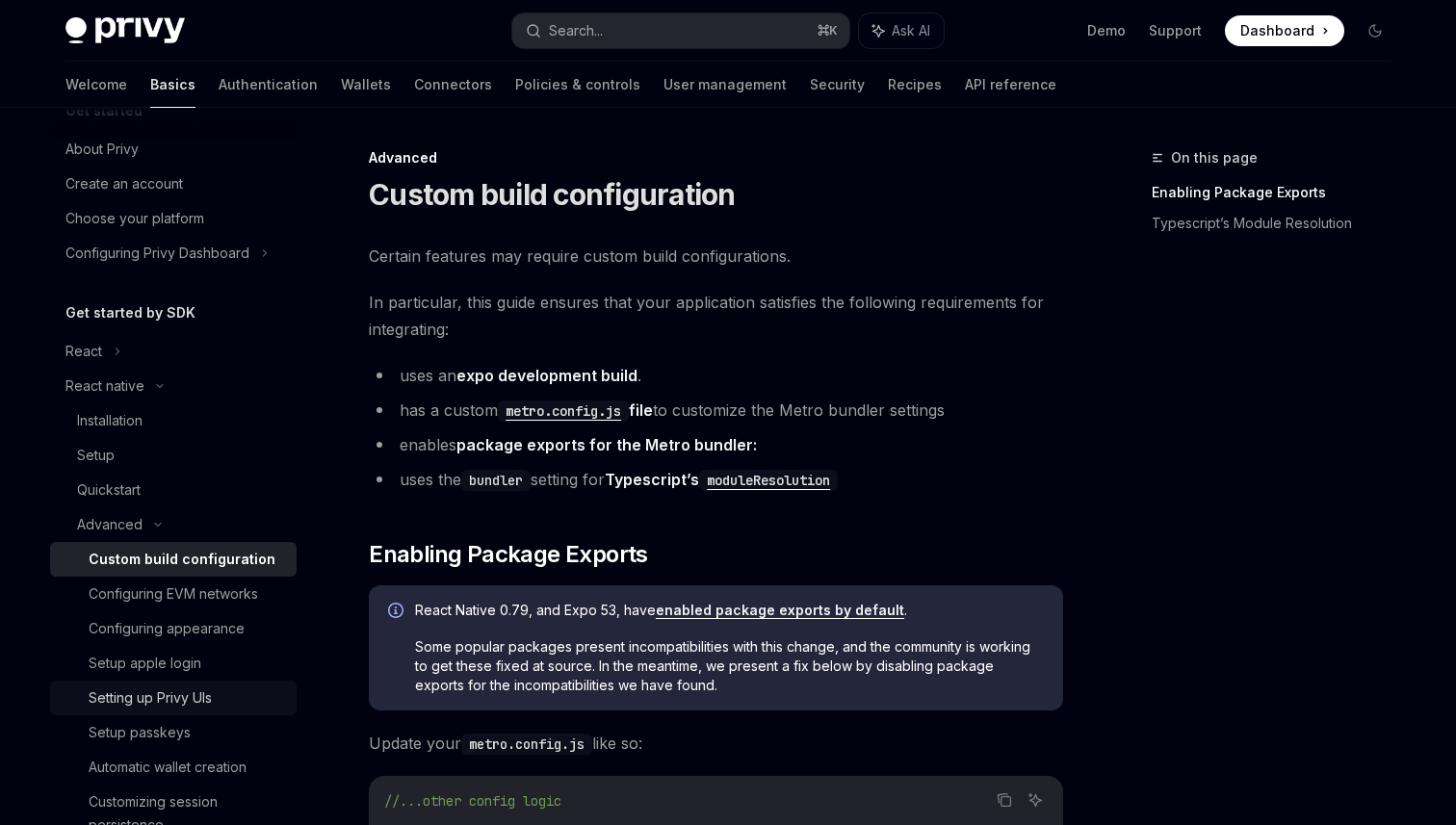 click on "Setting up Privy UIs" at bounding box center [187, 698] 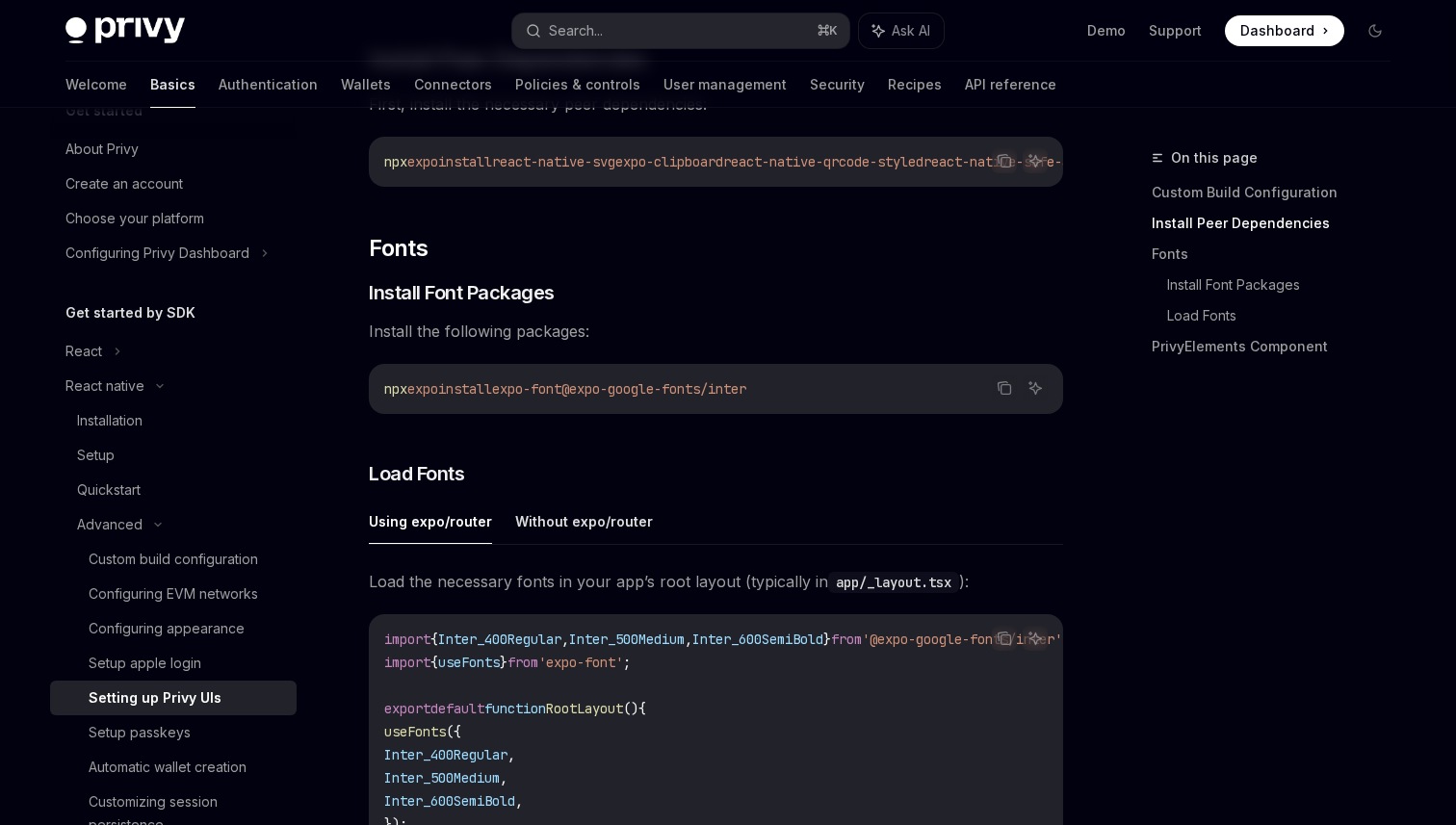 scroll, scrollTop: 538, scrollLeft: 0, axis: vertical 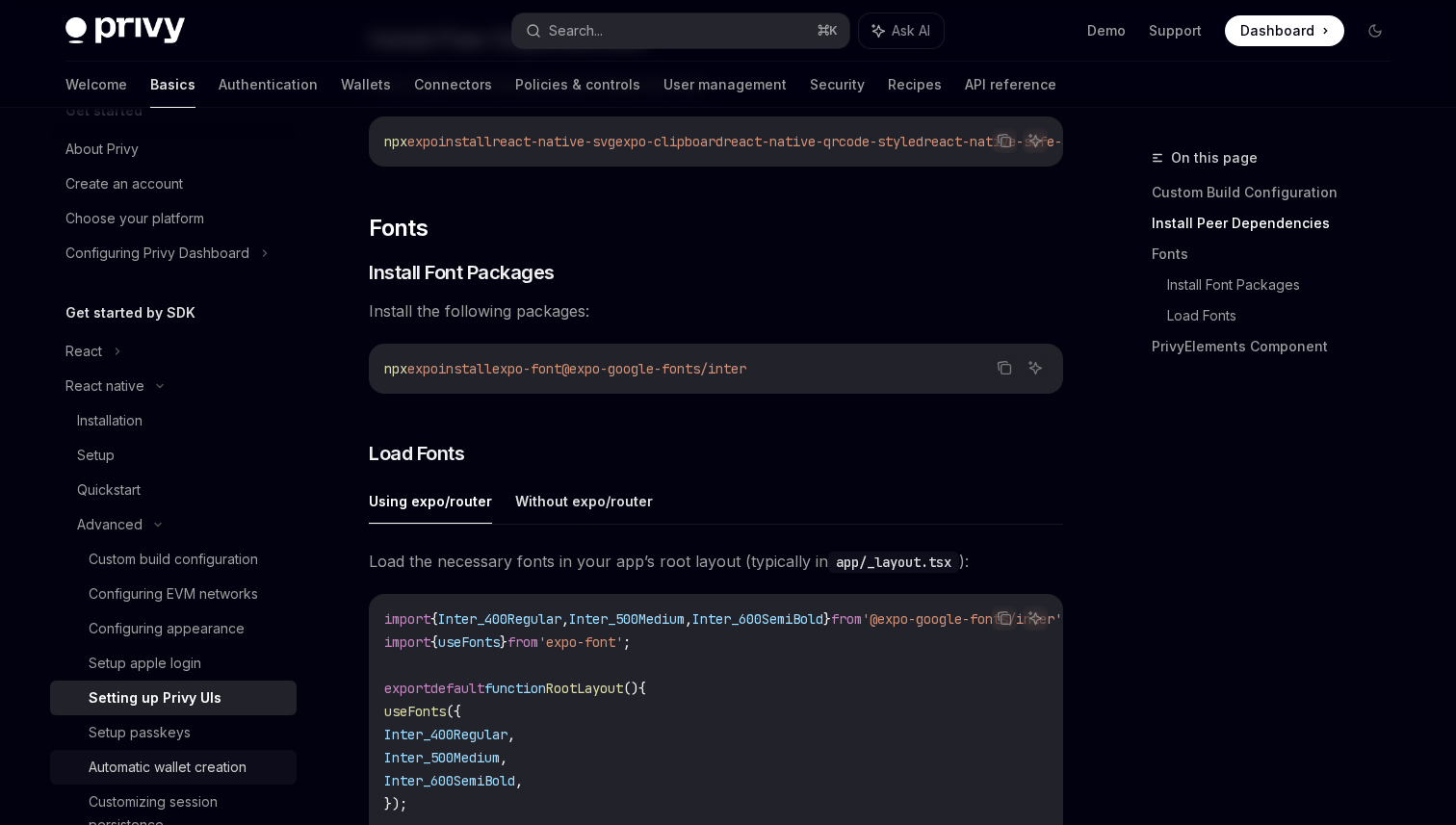 click on "Automatic wallet creation" at bounding box center (168, 767) 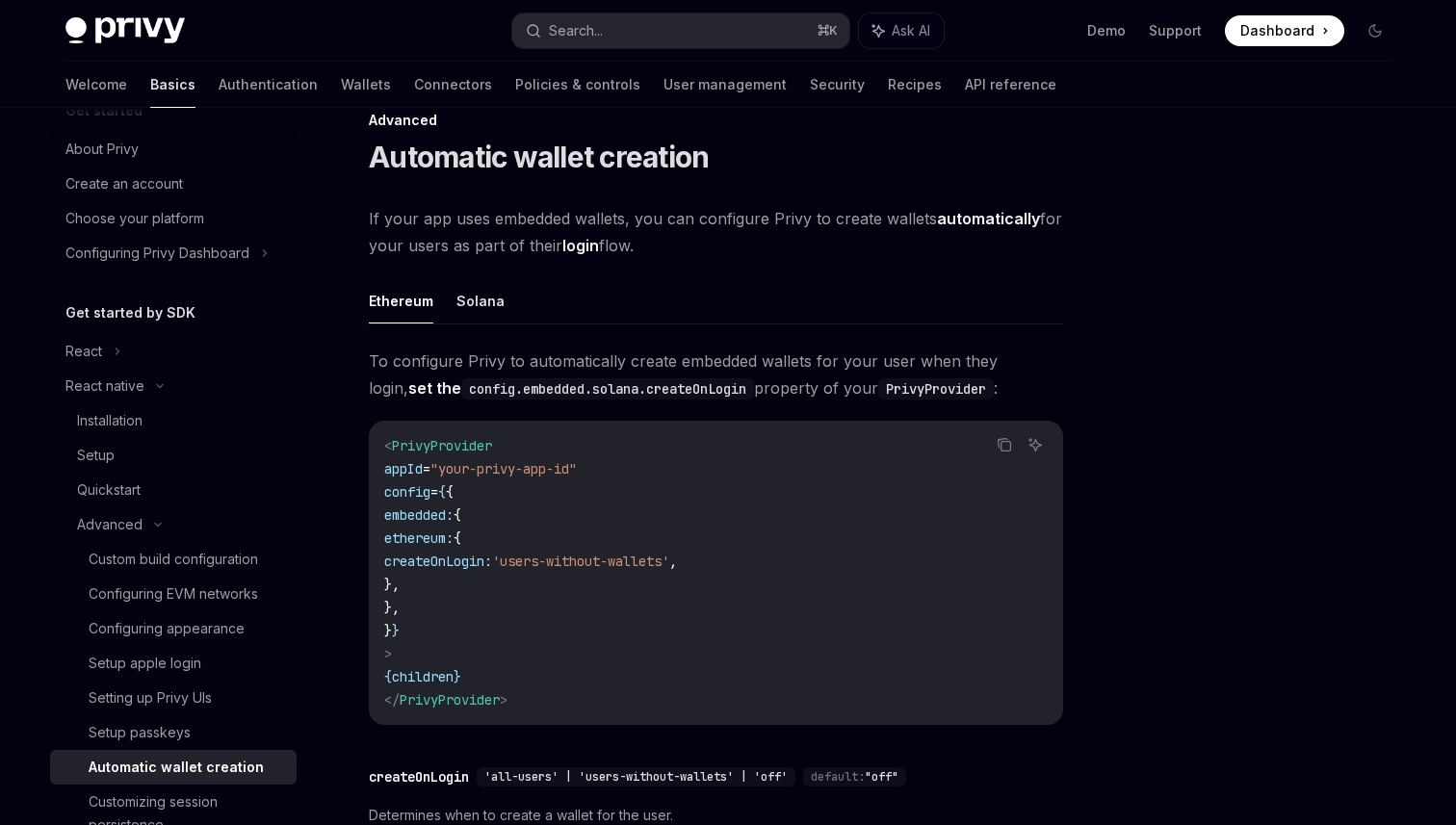 scroll, scrollTop: 56, scrollLeft: 0, axis: vertical 